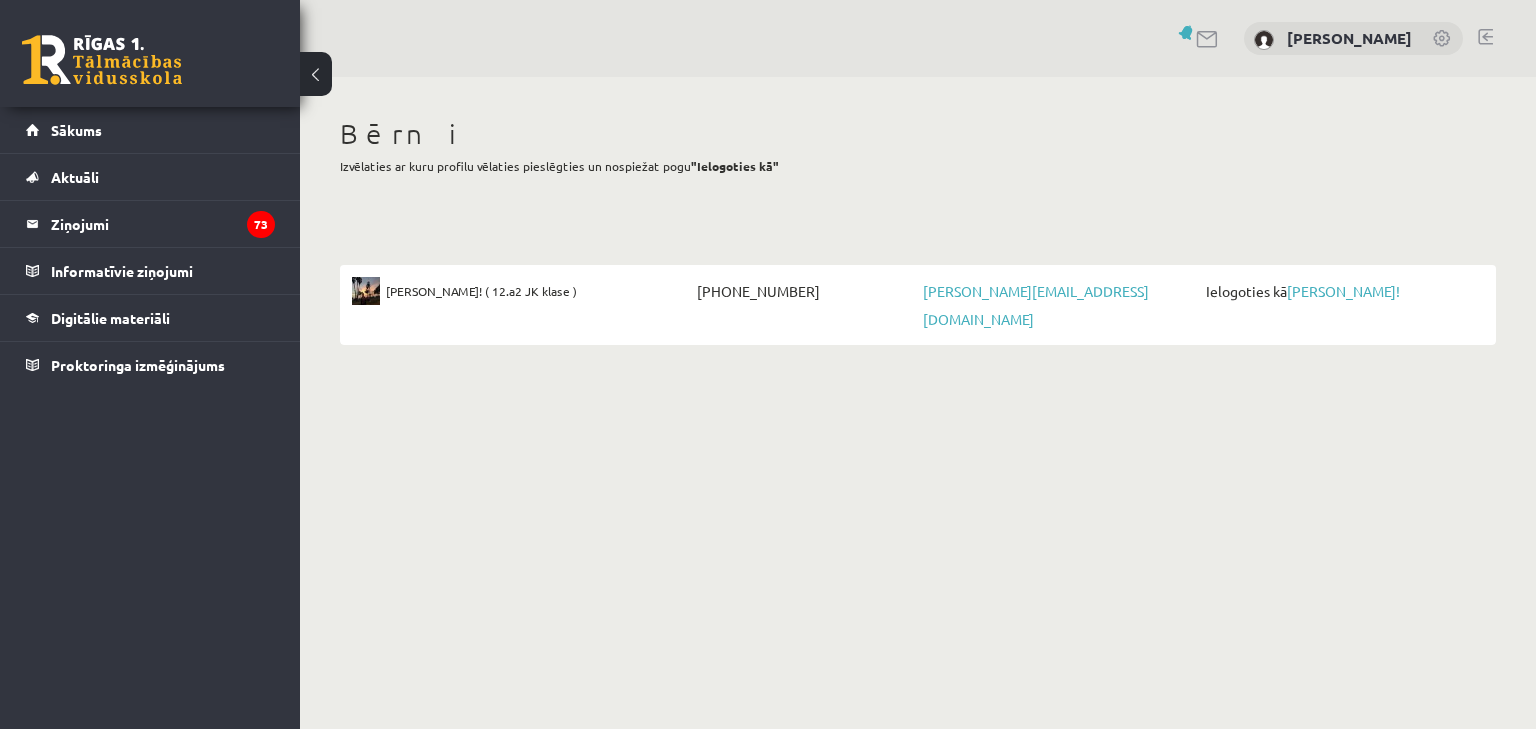 scroll, scrollTop: 0, scrollLeft: 0, axis: both 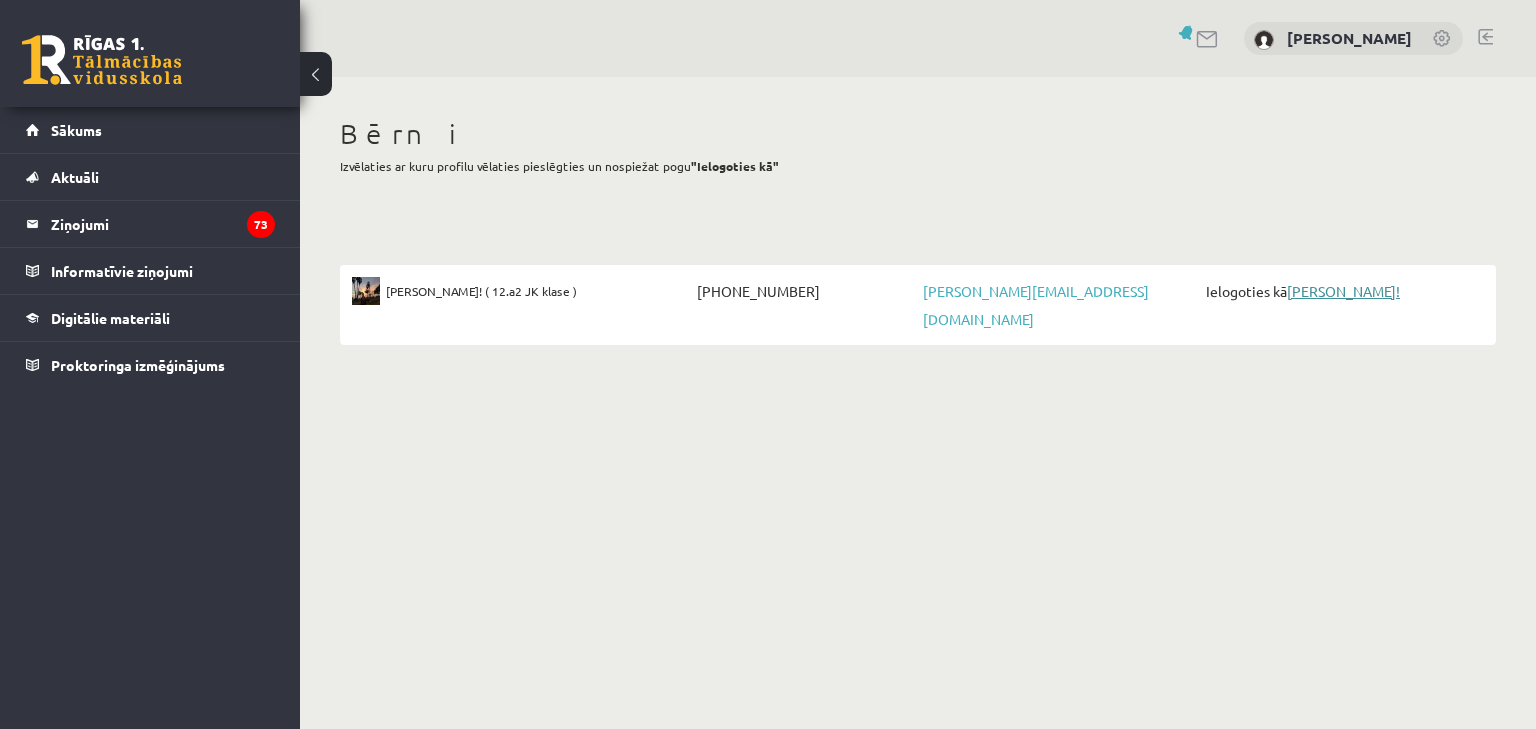 click on "[PERSON_NAME]!" at bounding box center (1343, 291) 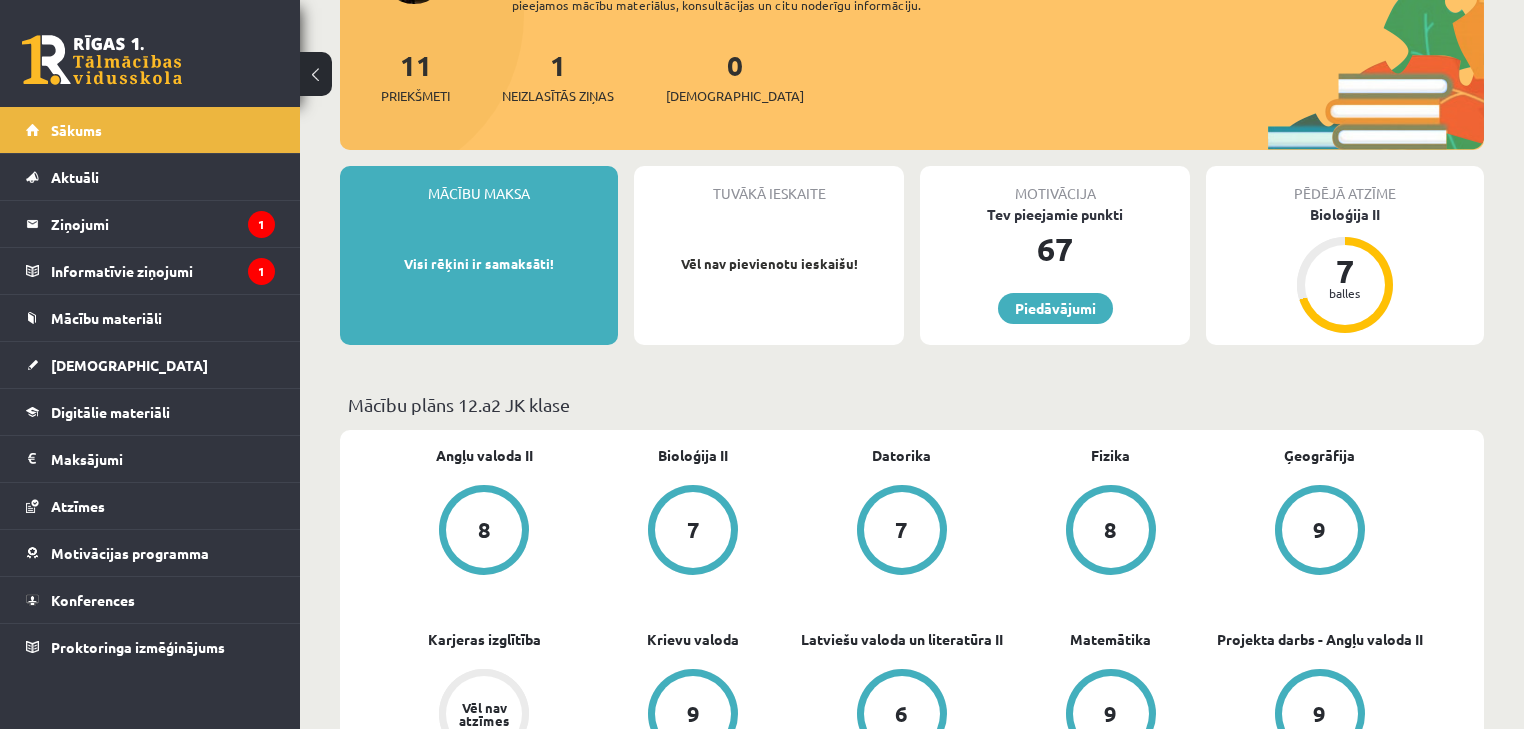 scroll, scrollTop: 240, scrollLeft: 0, axis: vertical 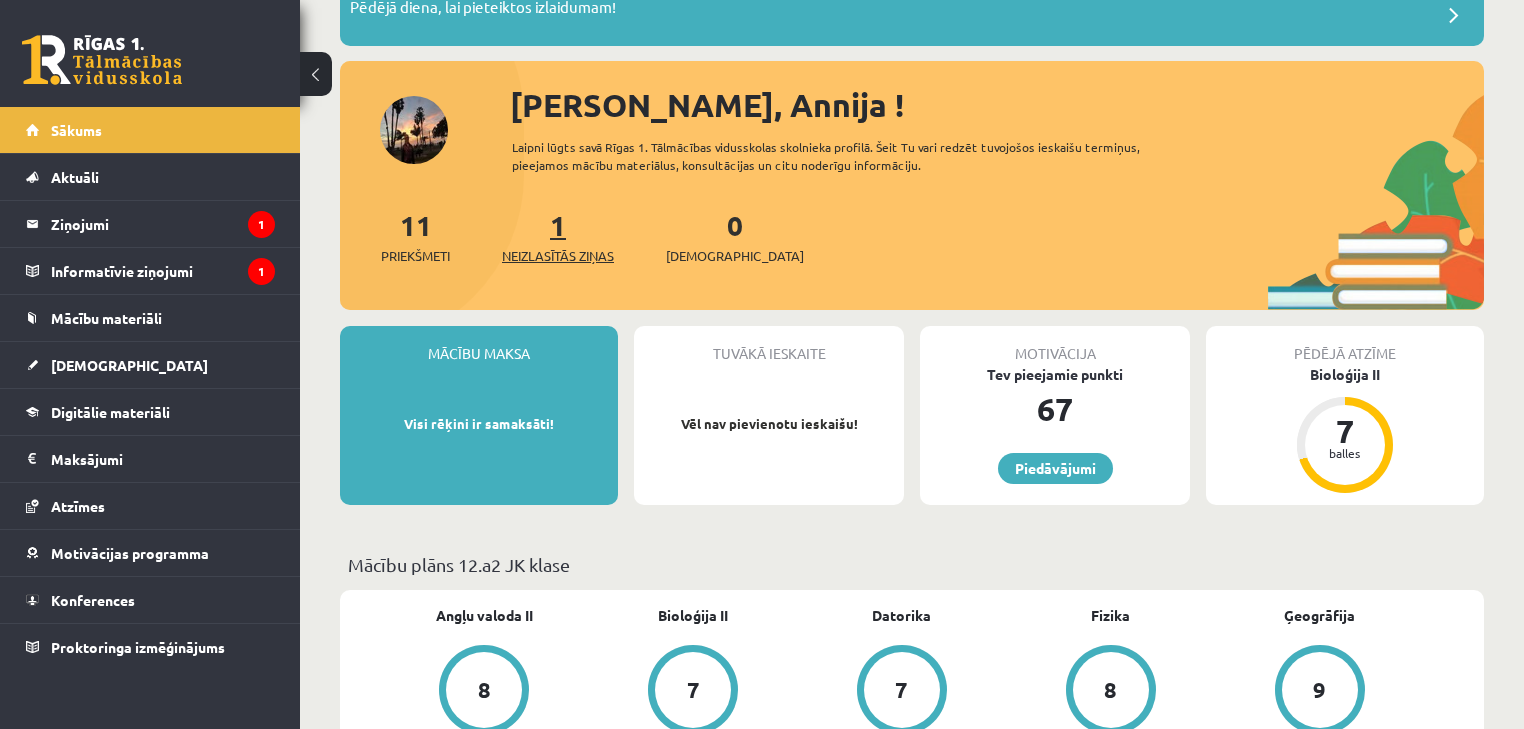 click on "Neizlasītās ziņas" at bounding box center (558, 256) 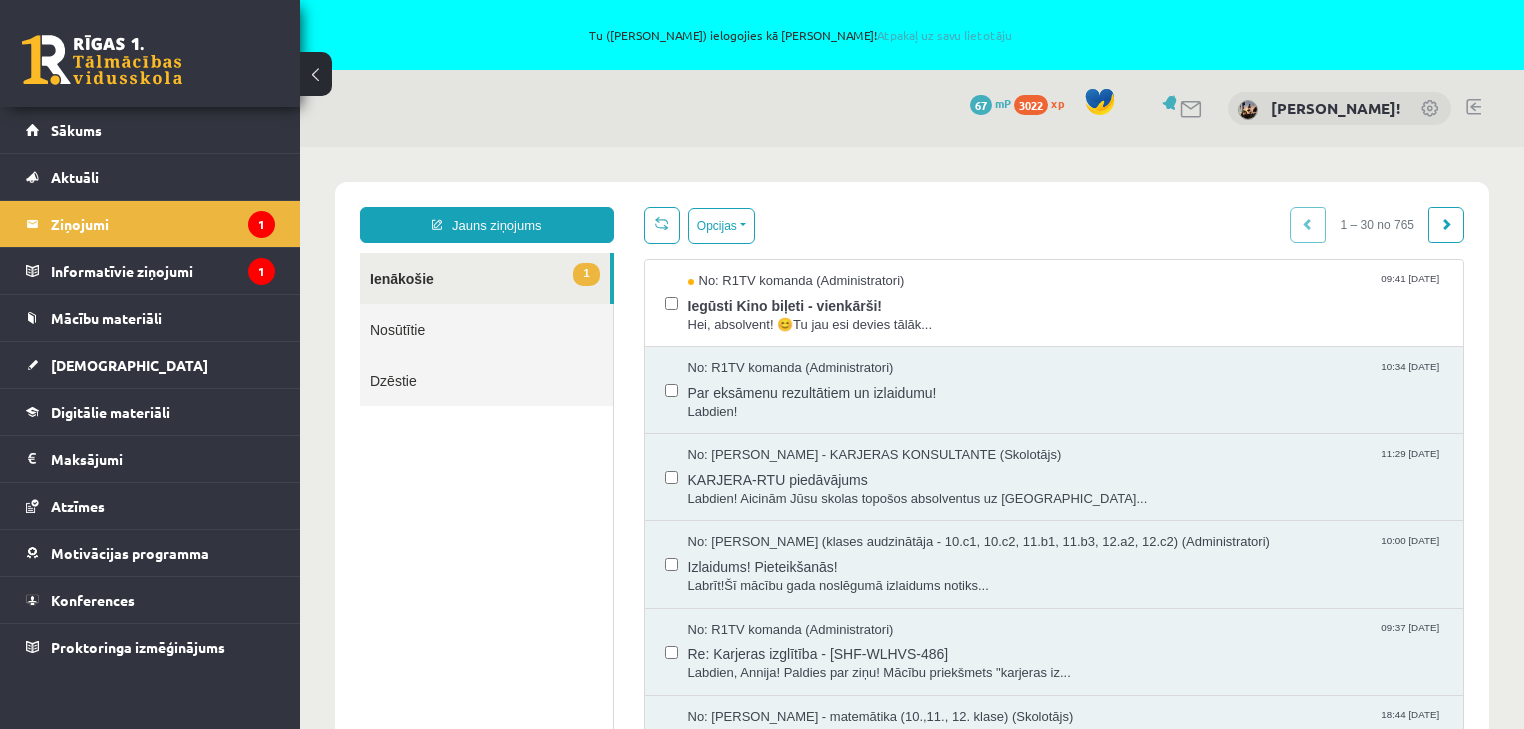 scroll, scrollTop: 0, scrollLeft: 0, axis: both 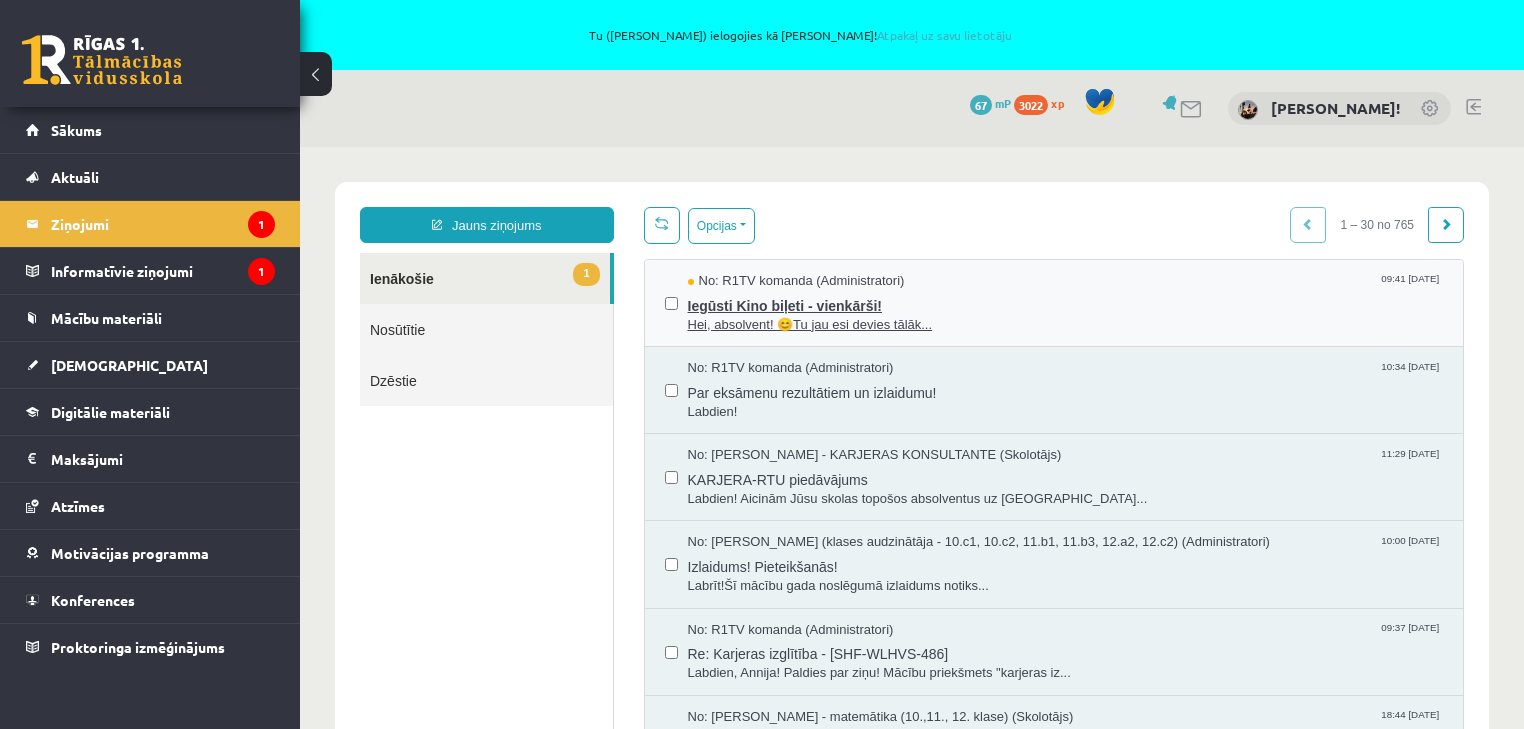 click on "Iegūsti Kino biļeti - vienkārši!" at bounding box center (1066, 303) 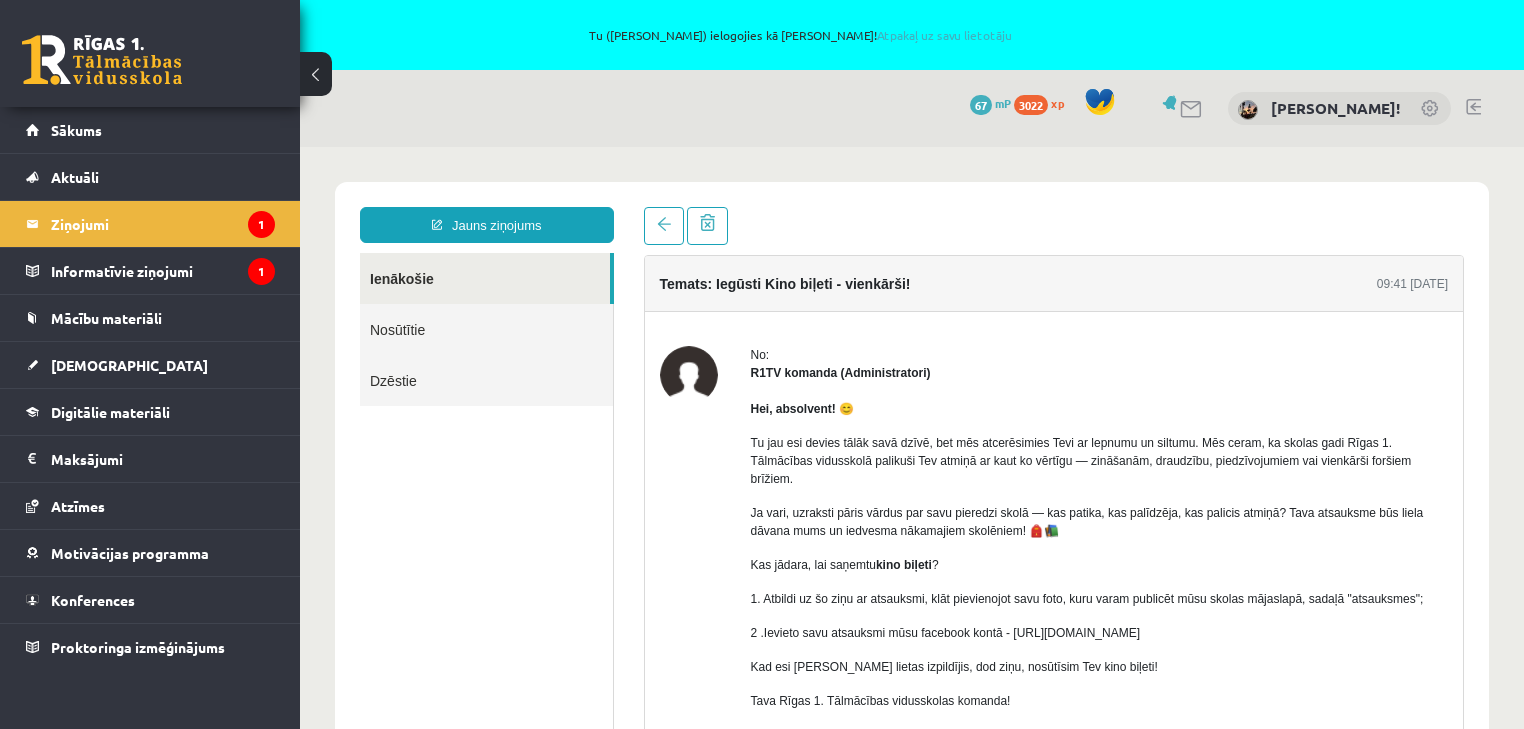 scroll, scrollTop: 0, scrollLeft: 0, axis: both 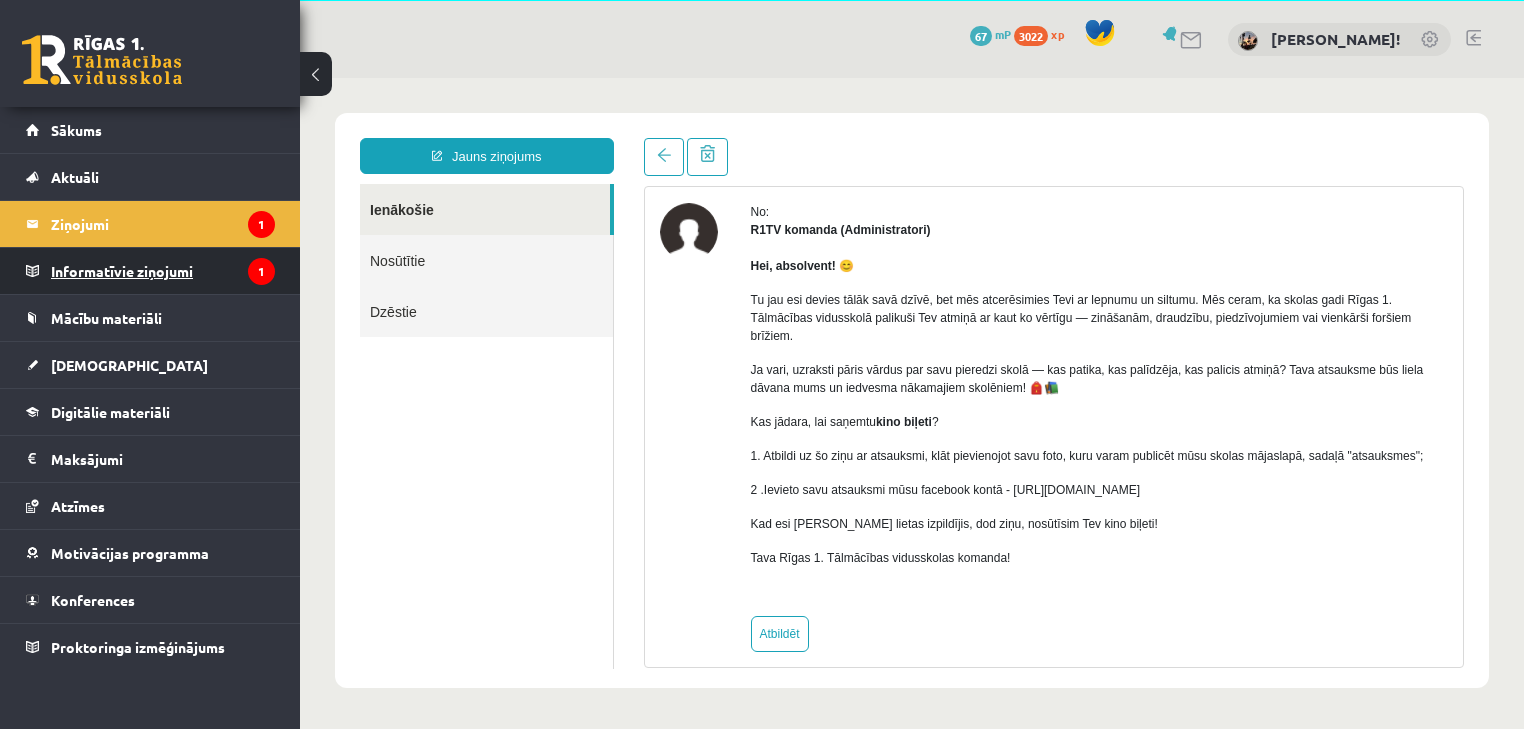 click on "Informatīvie ziņojumi
1" at bounding box center [163, 271] 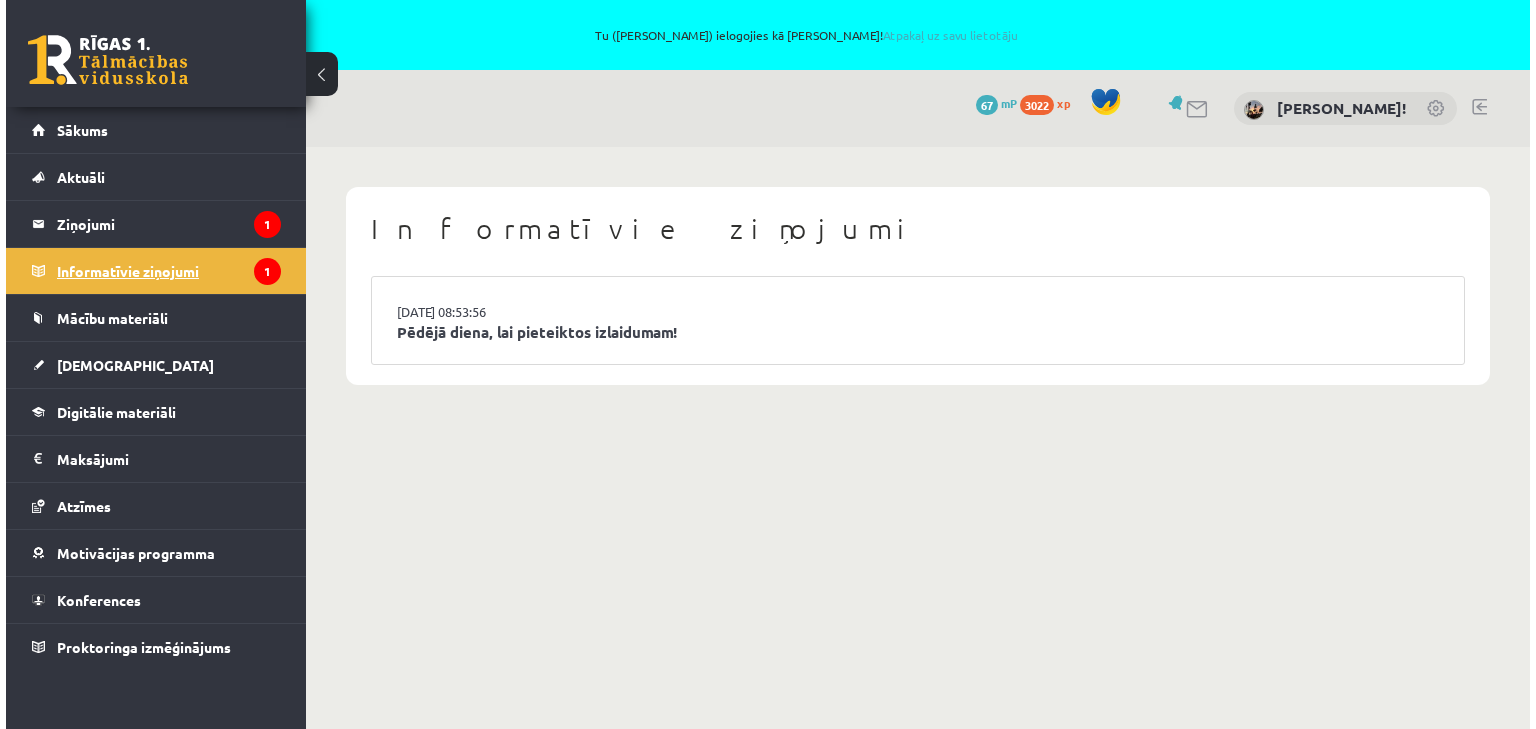 scroll, scrollTop: 0, scrollLeft: 0, axis: both 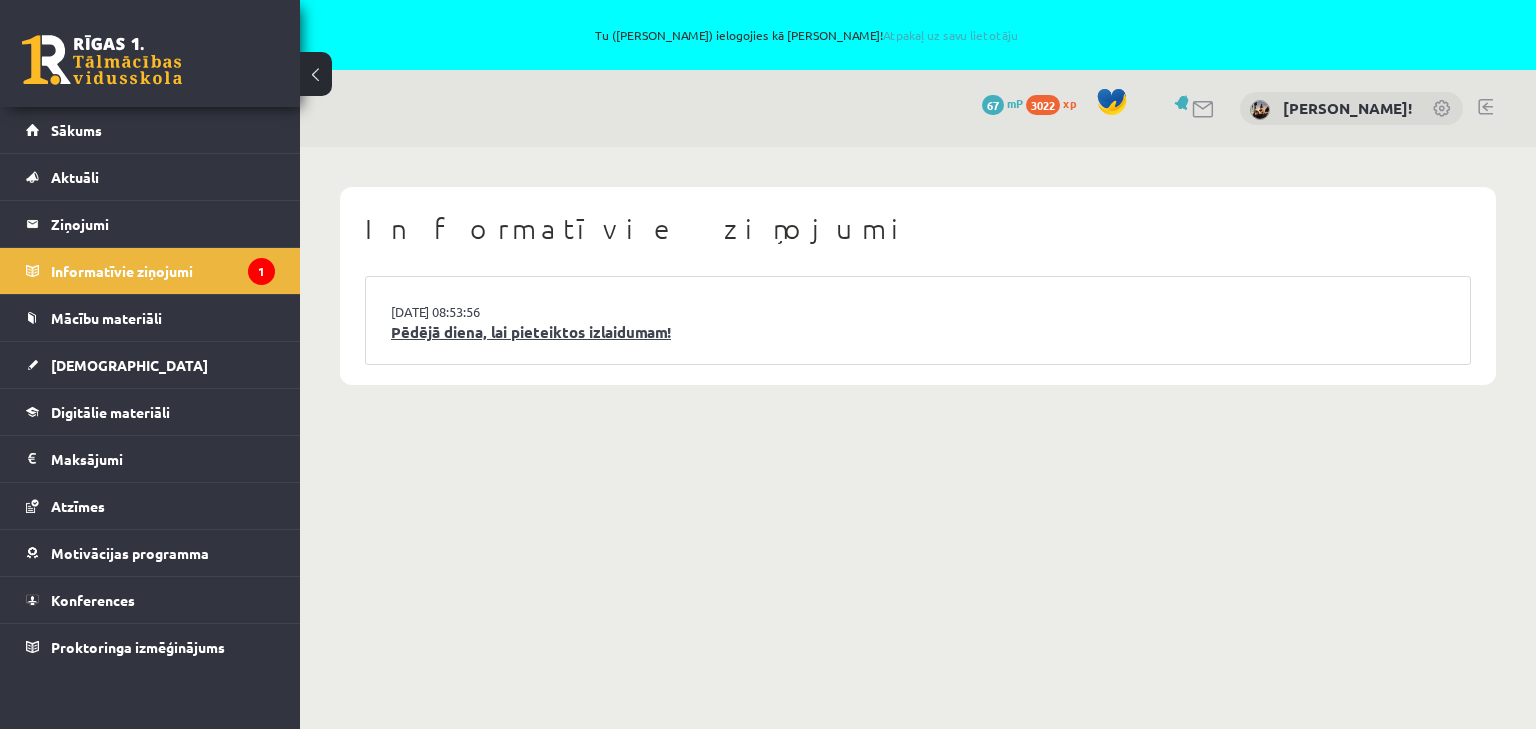 click on "Pēdējā diena, lai pieteiktos izlaidumam!" at bounding box center (918, 332) 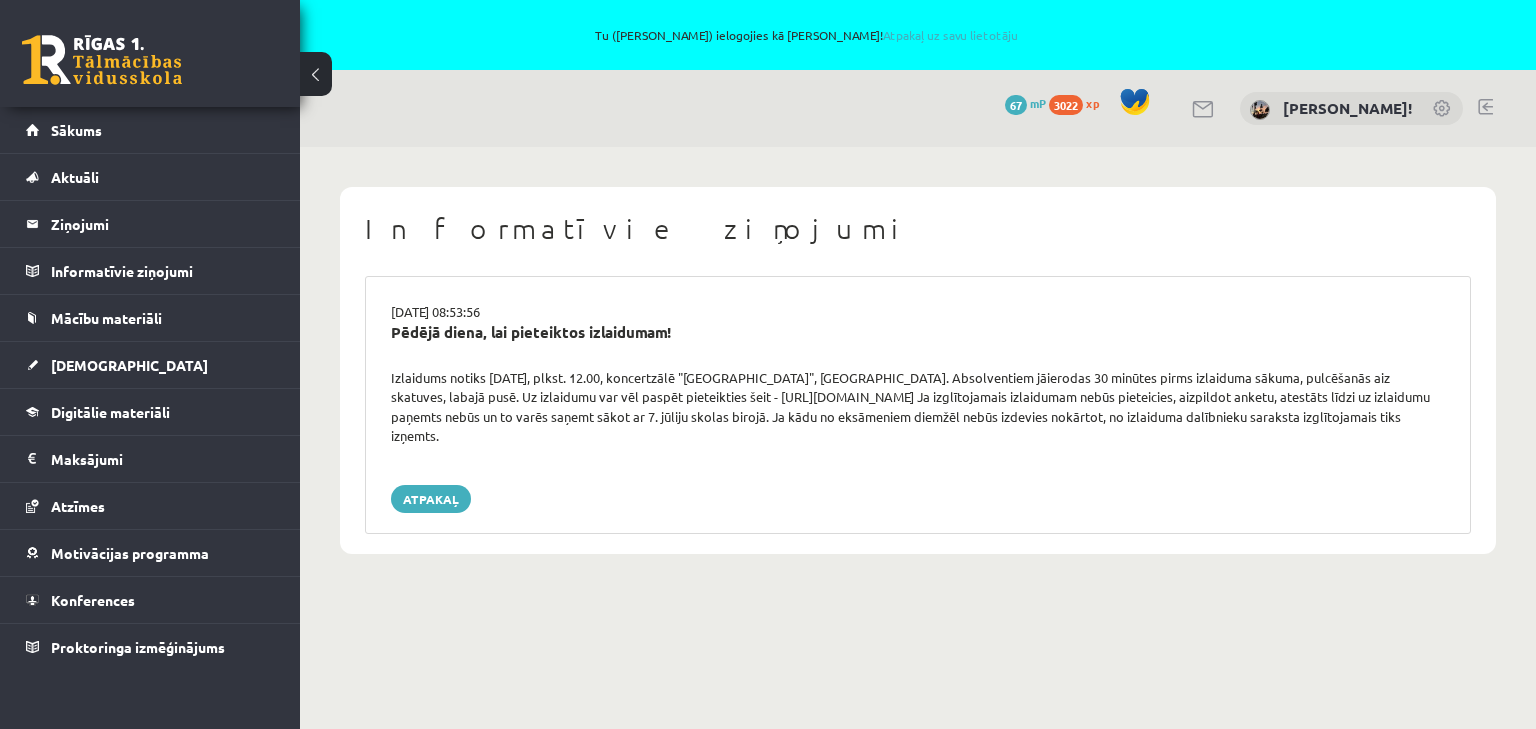 scroll, scrollTop: 0, scrollLeft: 0, axis: both 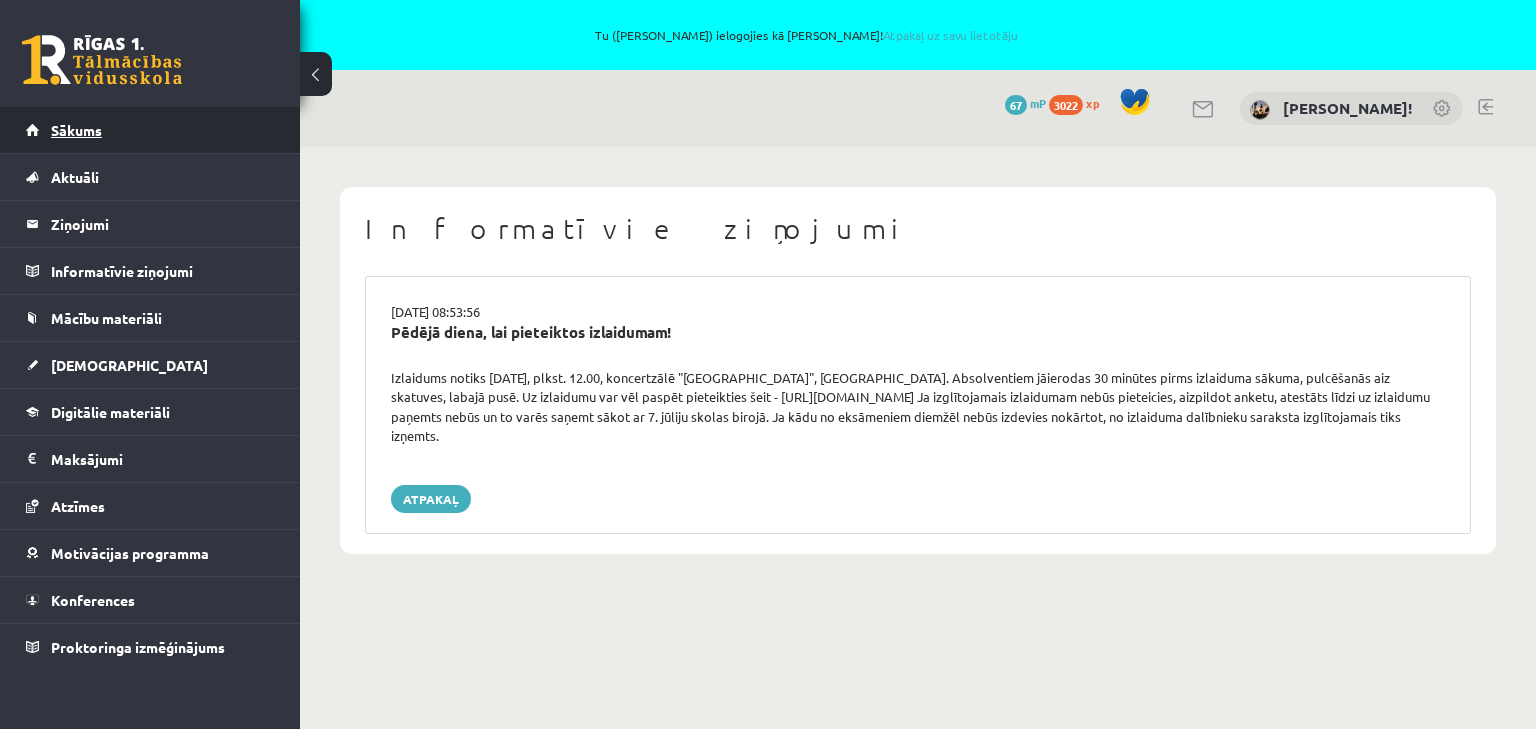 click on "Sākums" at bounding box center (76, 130) 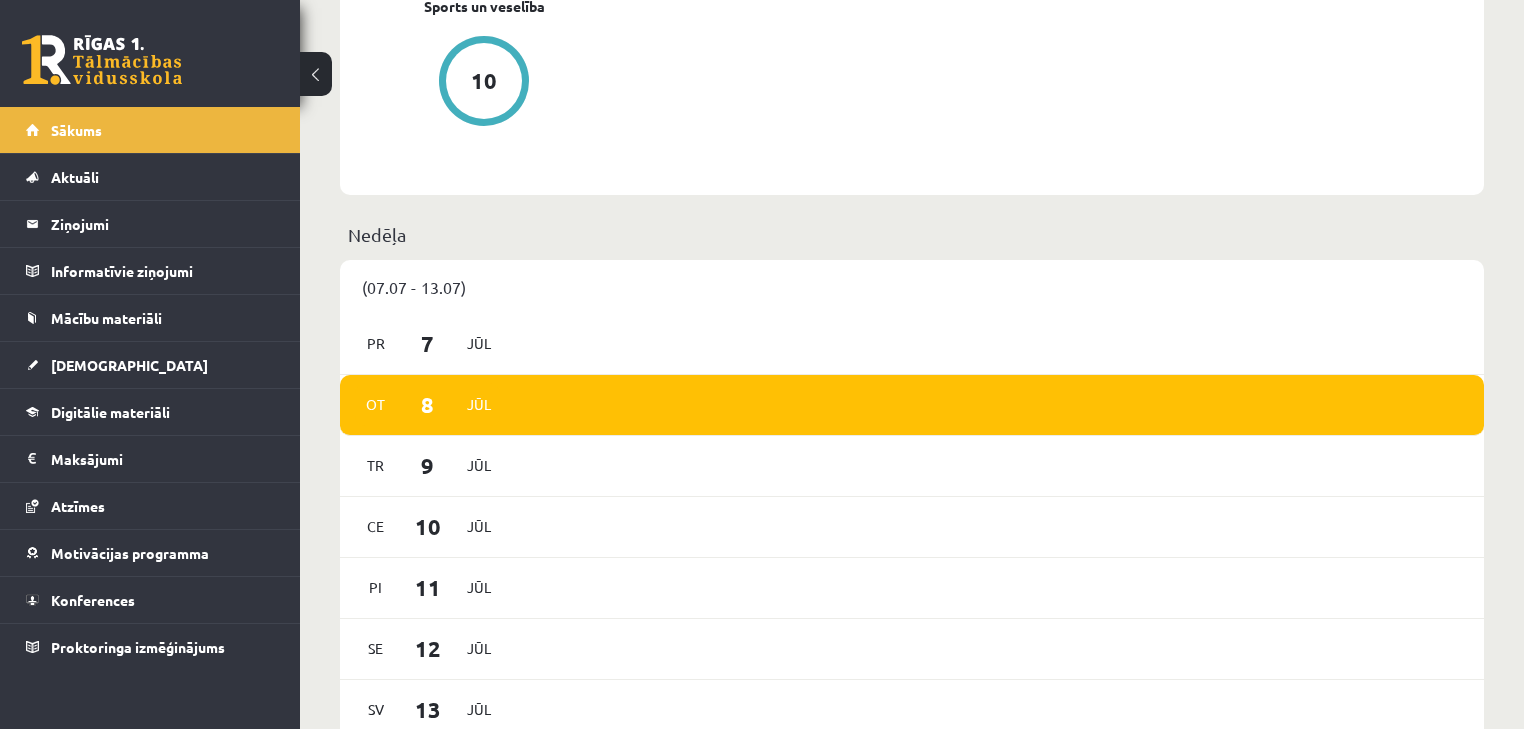 scroll, scrollTop: 1120, scrollLeft: 0, axis: vertical 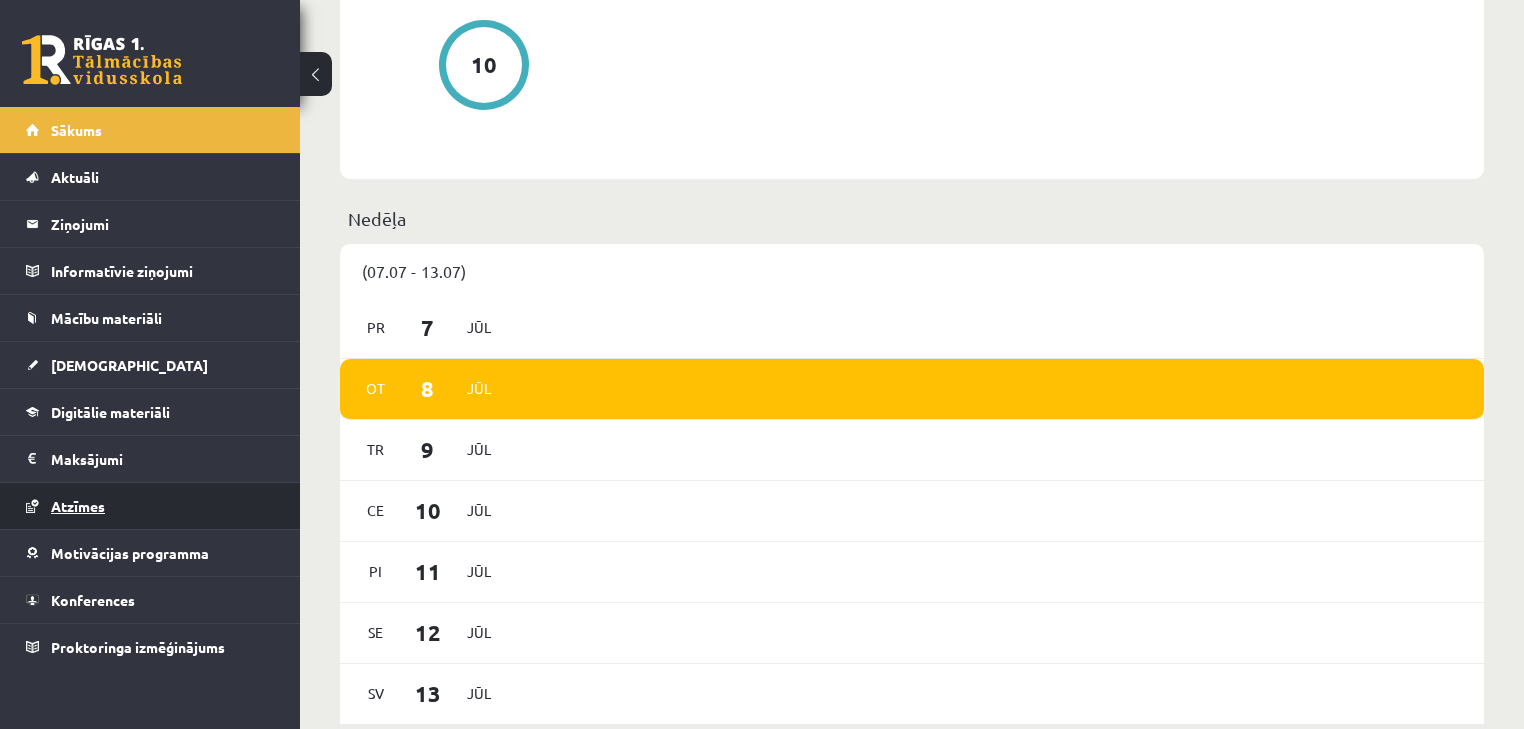 click on "Atzīmes" at bounding box center (78, 506) 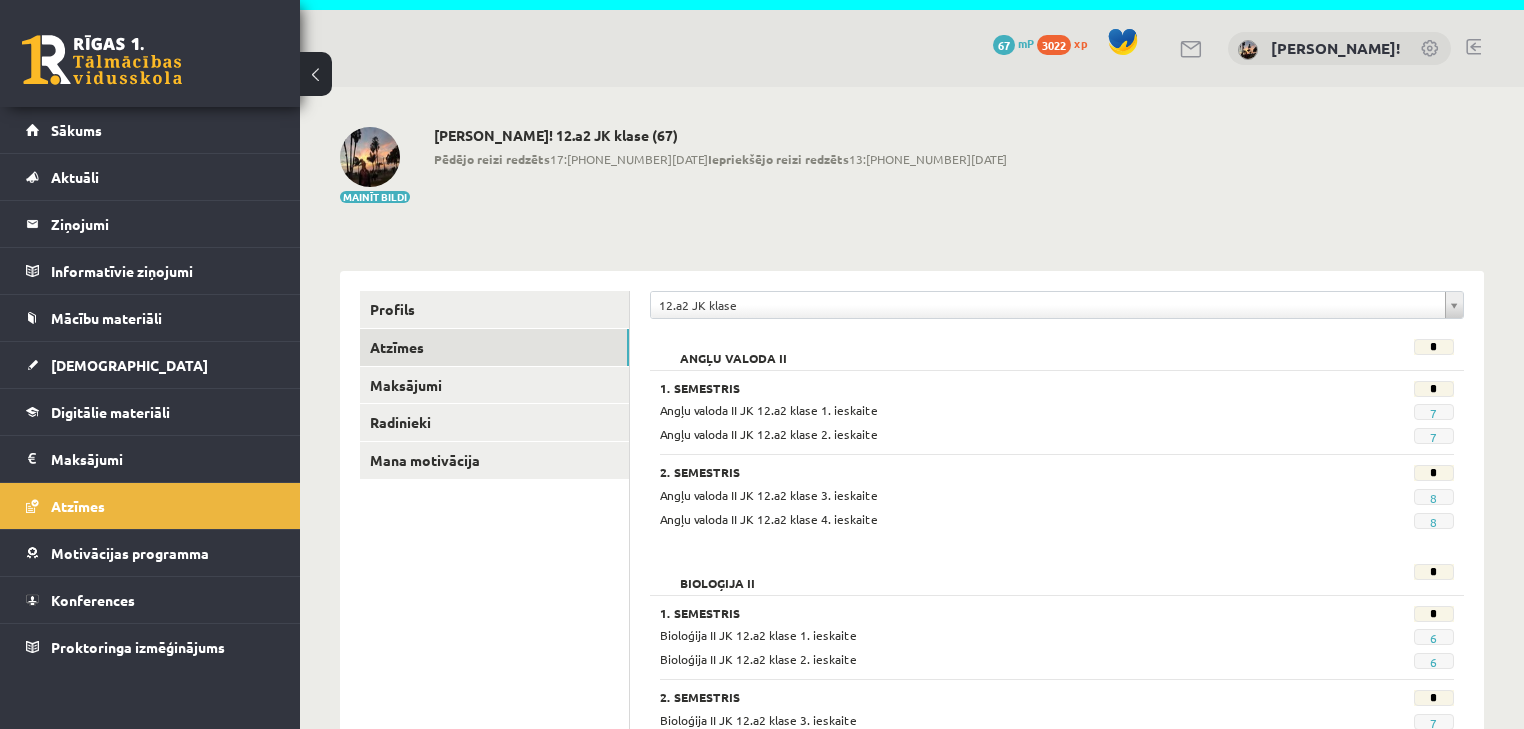 scroll, scrollTop: 44, scrollLeft: 0, axis: vertical 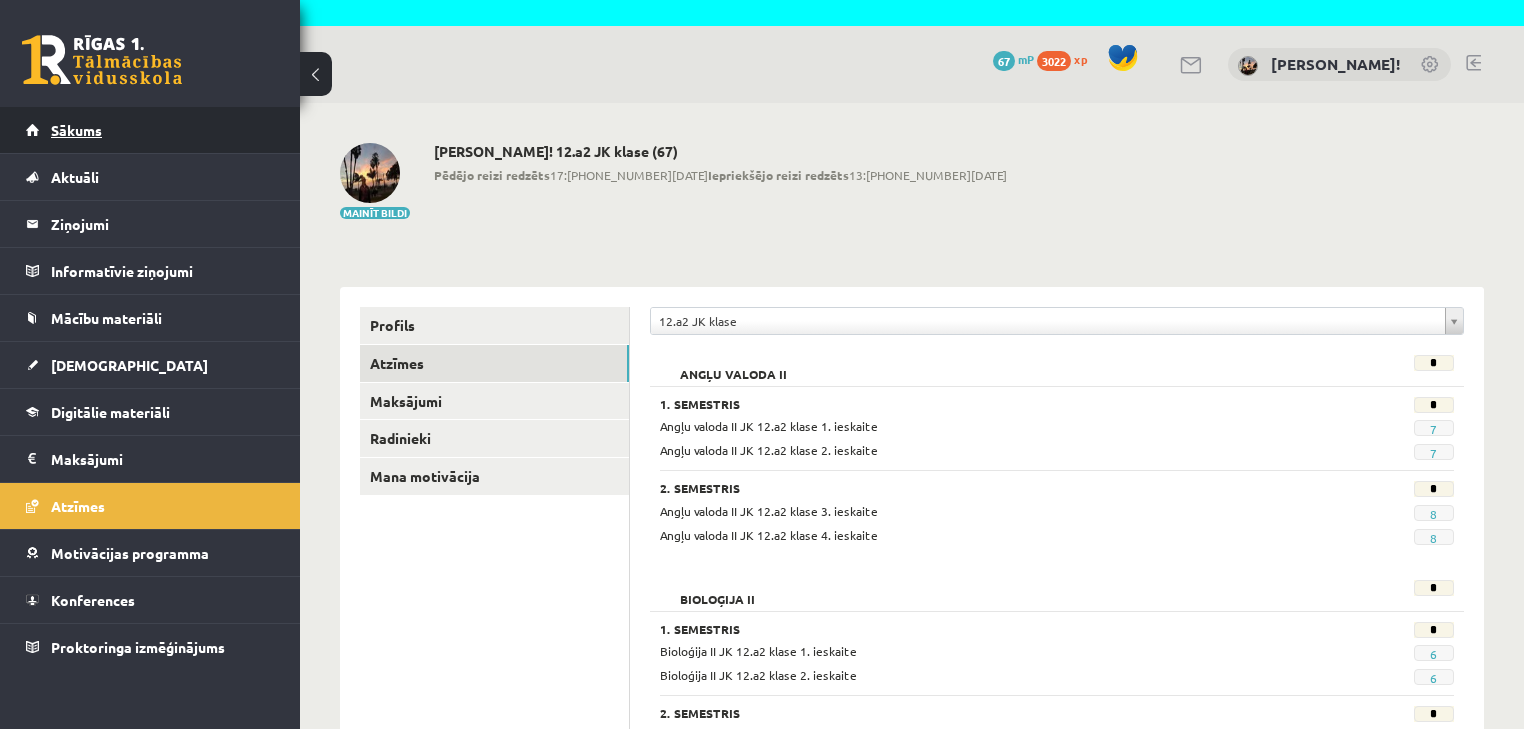 click on "Sākums" at bounding box center (76, 130) 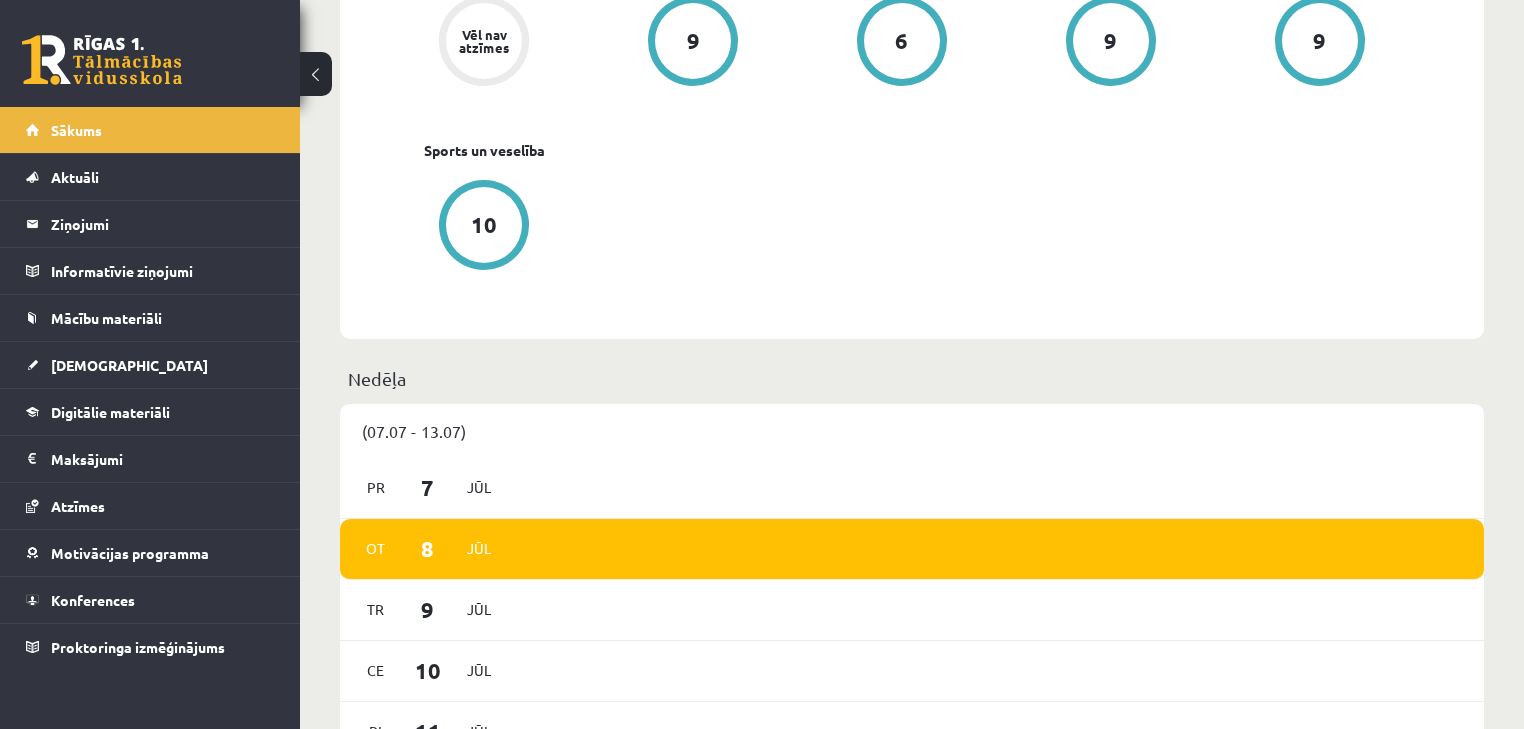 scroll, scrollTop: 1430, scrollLeft: 0, axis: vertical 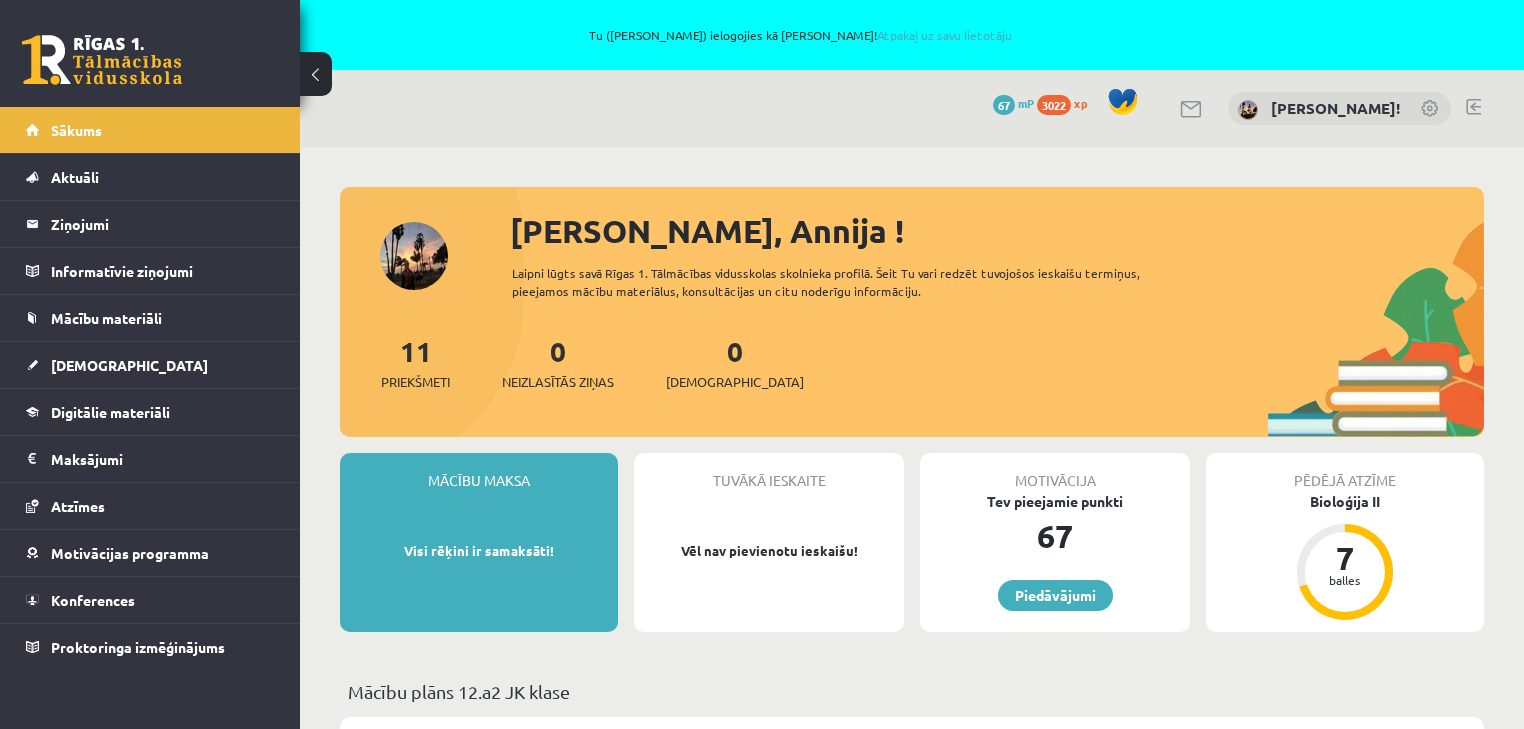 click at bounding box center [1473, 107] 